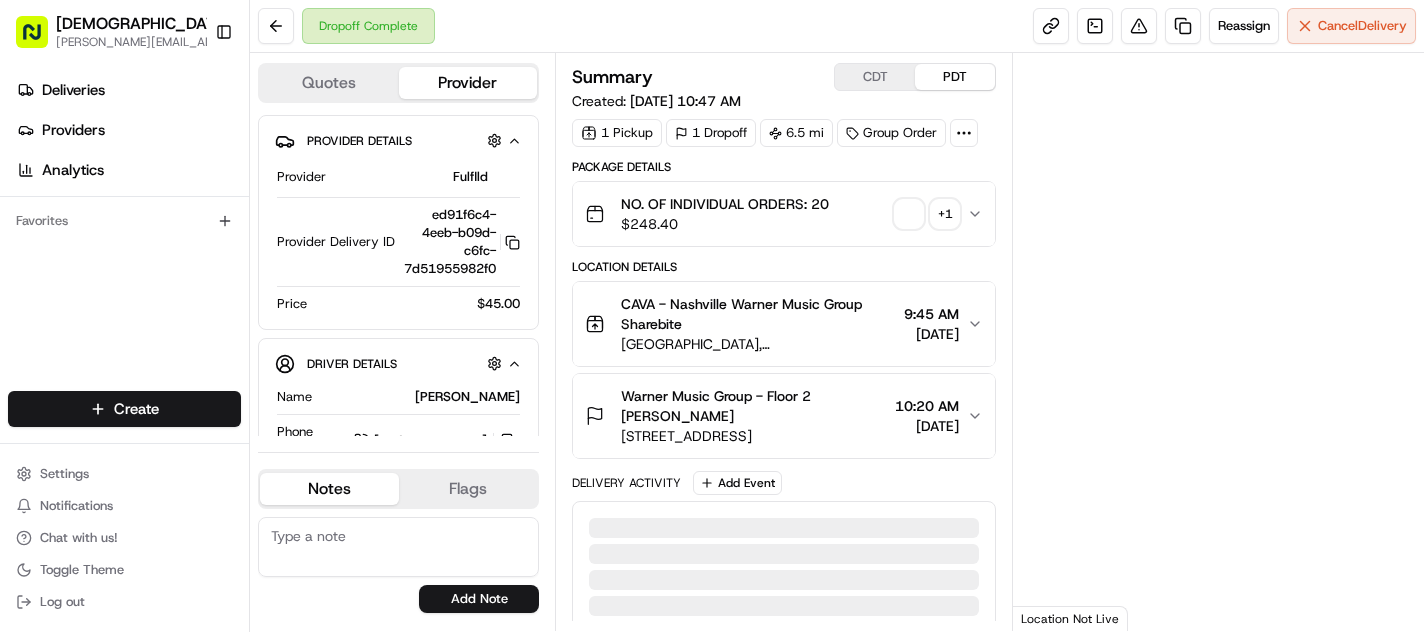 scroll, scrollTop: 0, scrollLeft: 0, axis: both 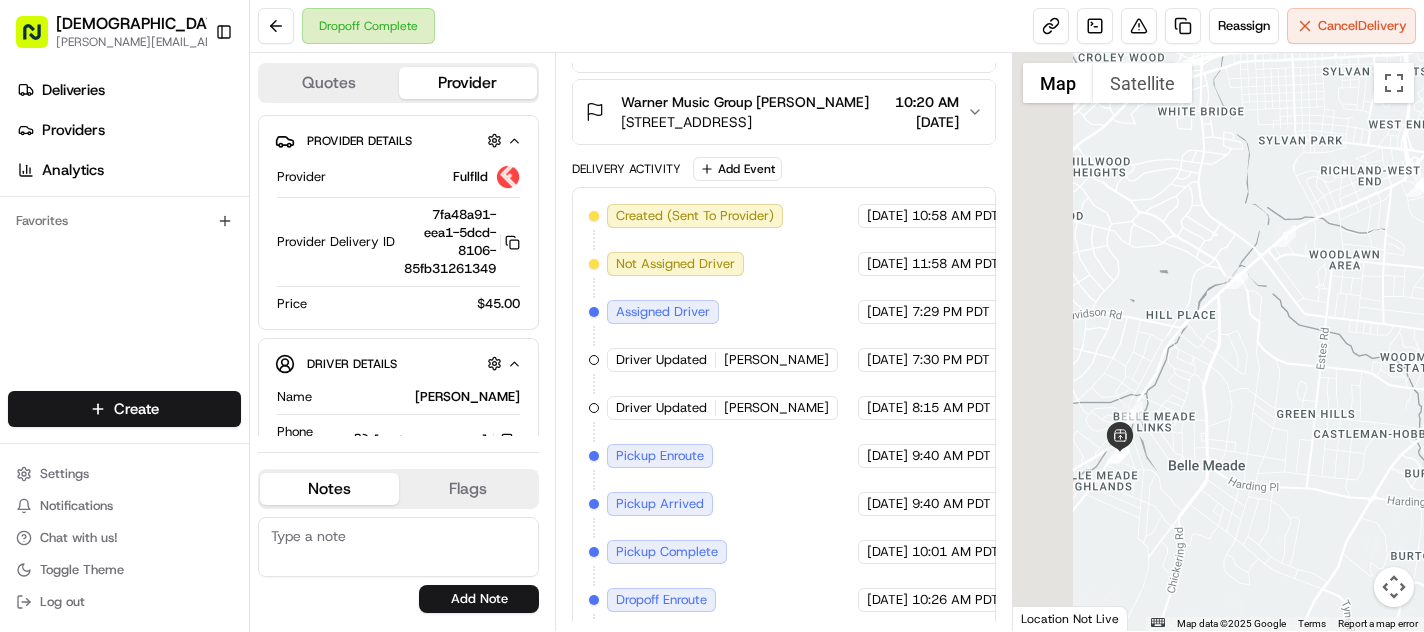 drag, startPoint x: 1091, startPoint y: 431, endPoint x: 1194, endPoint y: 475, distance: 112.00446 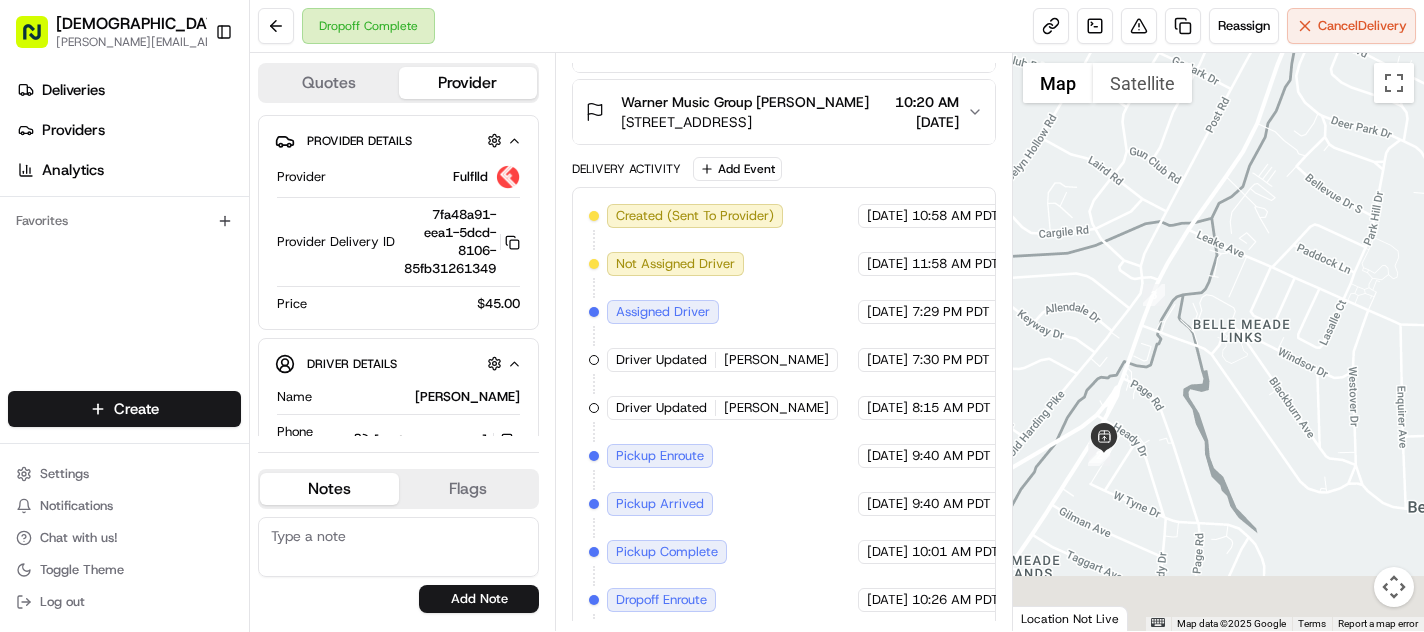 drag, startPoint x: 1134, startPoint y: 487, endPoint x: 1182, endPoint y: 413, distance: 88.20431 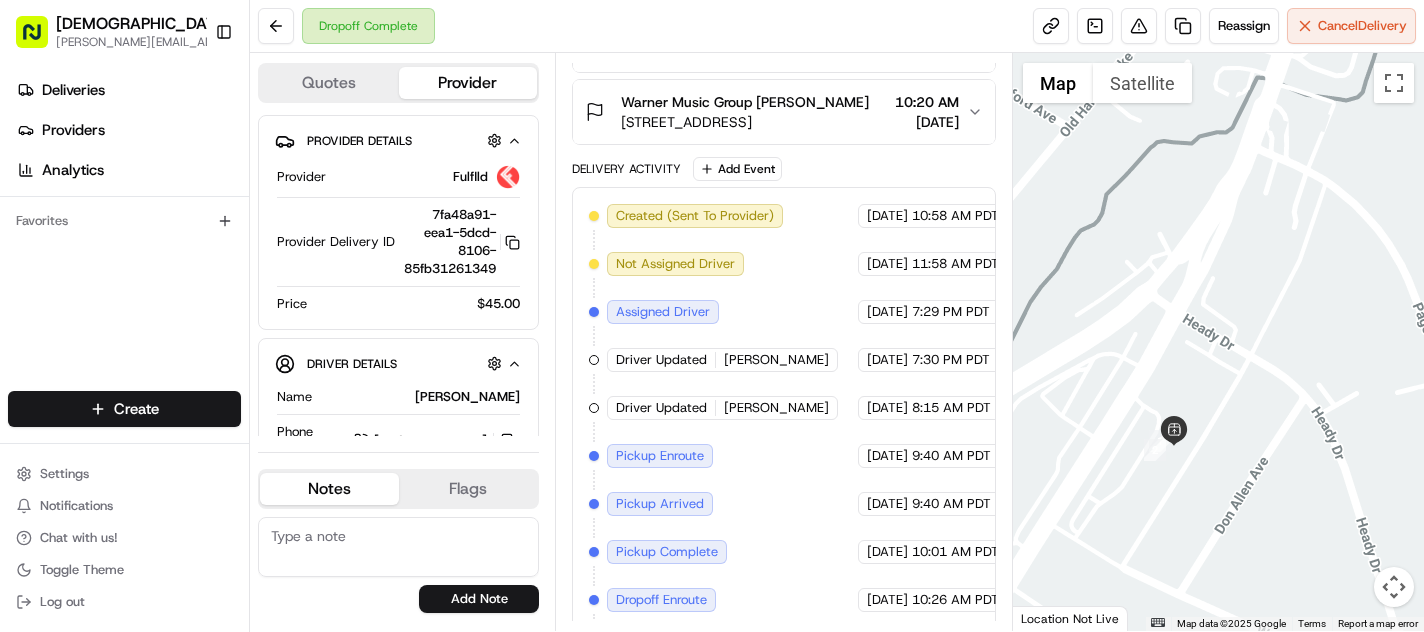 drag, startPoint x: 1127, startPoint y: 457, endPoint x: 1208, endPoint y: 455, distance: 81.02469 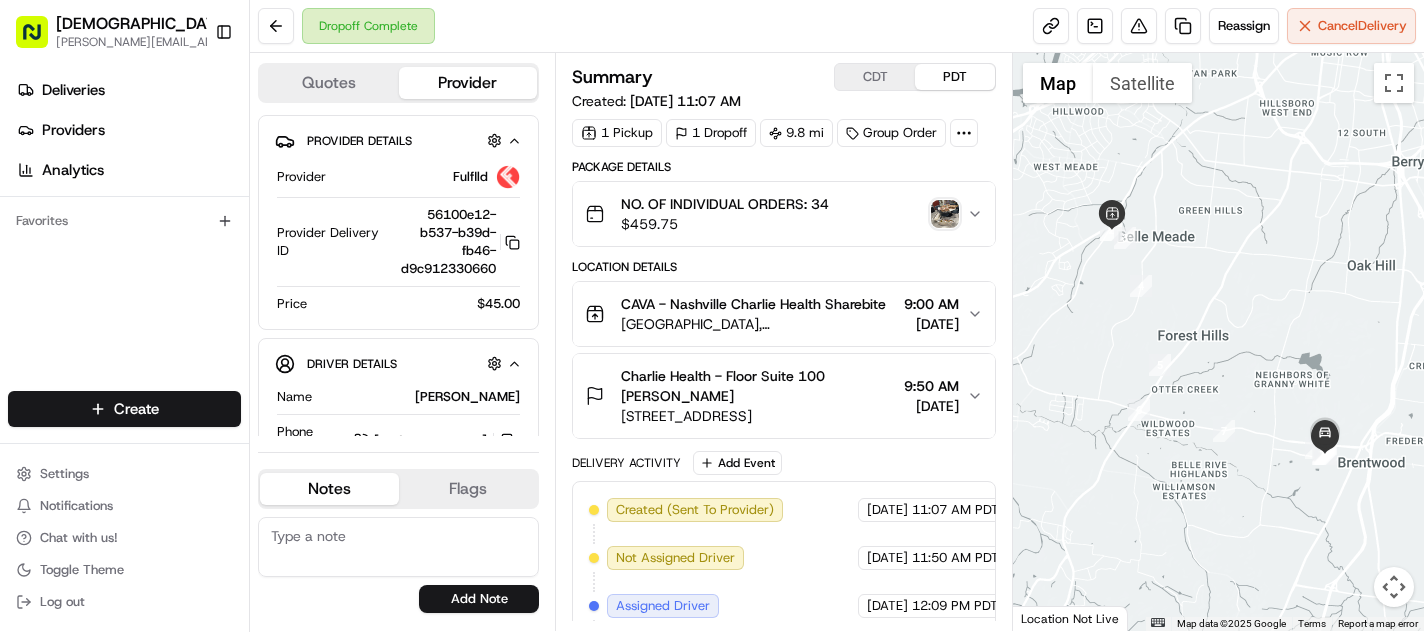 scroll, scrollTop: 0, scrollLeft: 0, axis: both 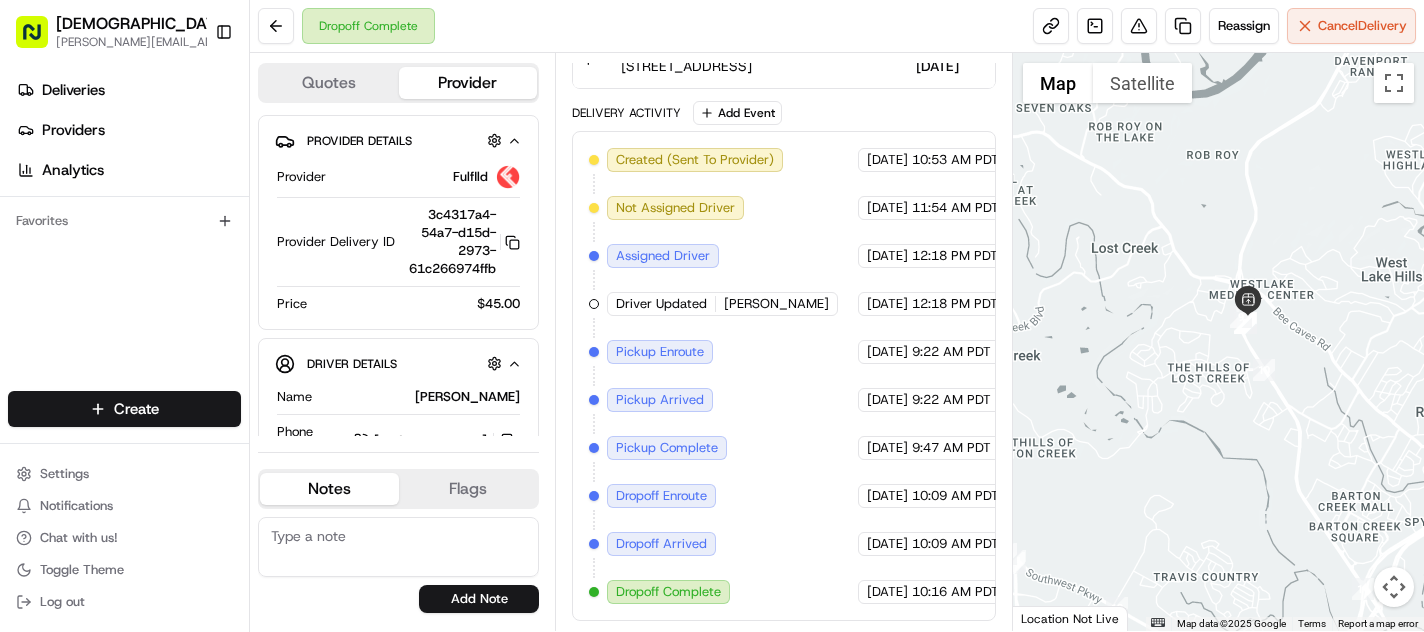 drag, startPoint x: 1317, startPoint y: 154, endPoint x: 1272, endPoint y: 311, distance: 163.32176 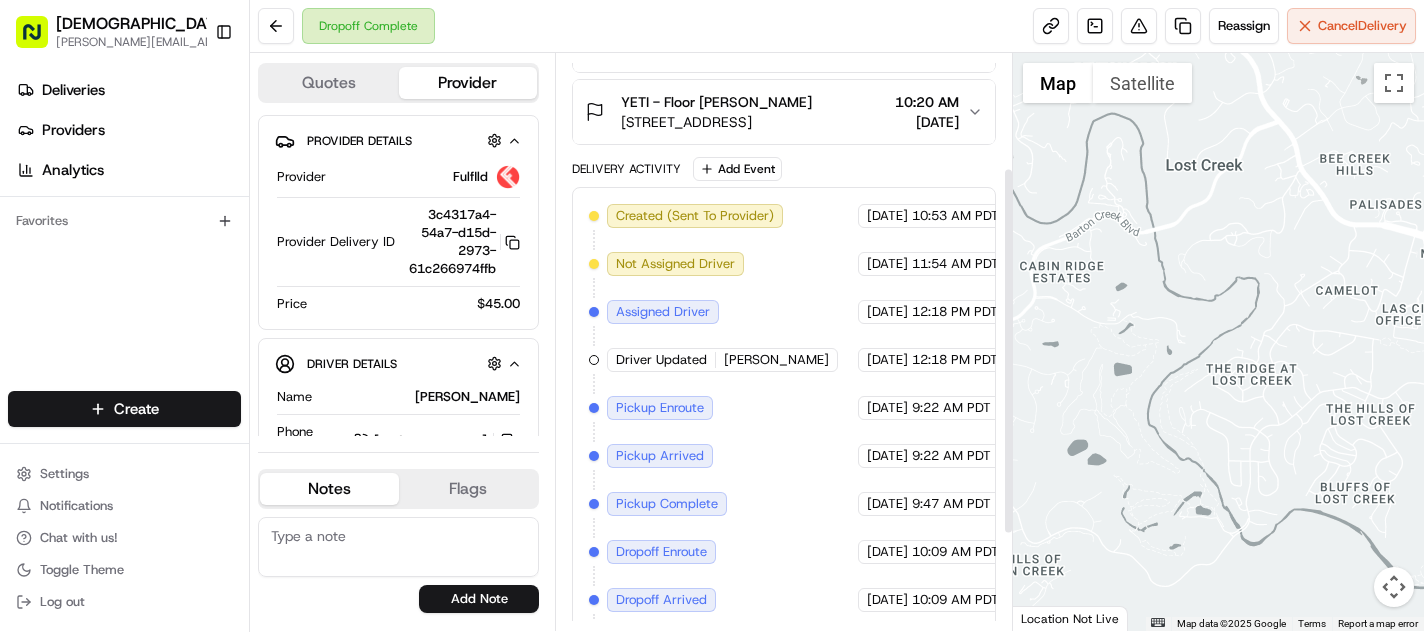 scroll, scrollTop: 275, scrollLeft: 0, axis: vertical 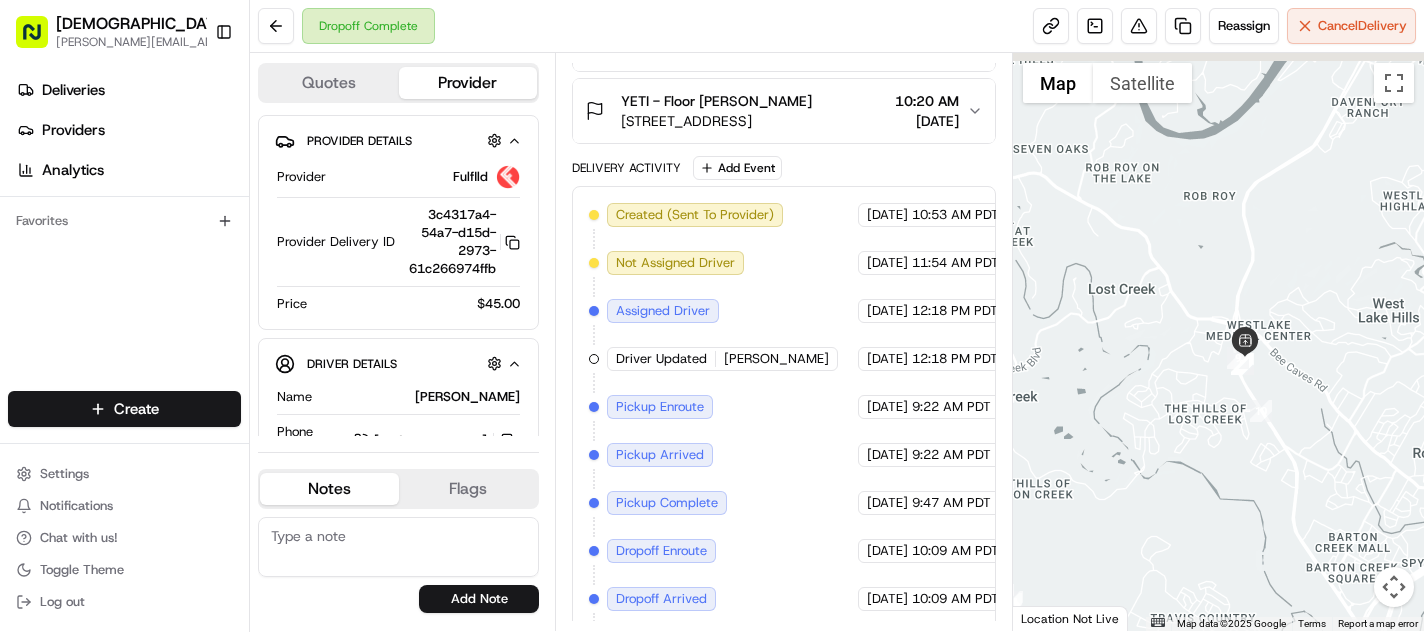 drag, startPoint x: 1399, startPoint y: 354, endPoint x: 1270, endPoint y: 366, distance: 129.55693 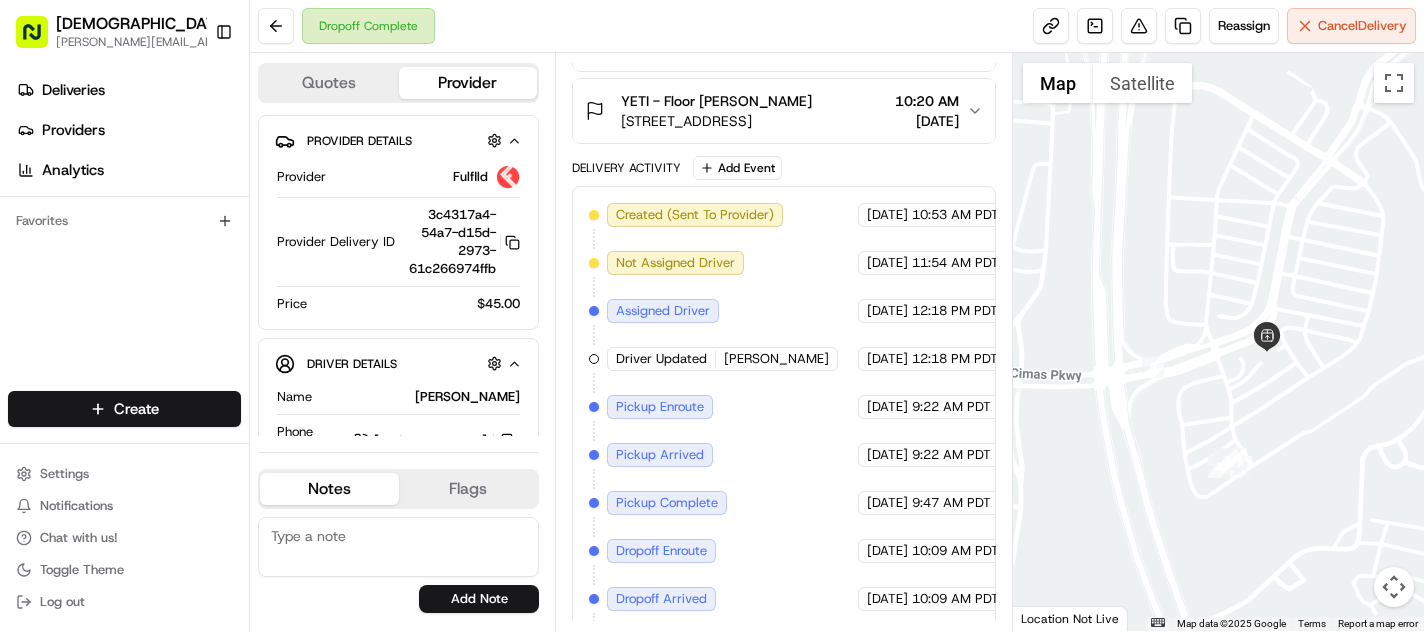 drag, startPoint x: 1210, startPoint y: 480, endPoint x: 1210, endPoint y: 378, distance: 102 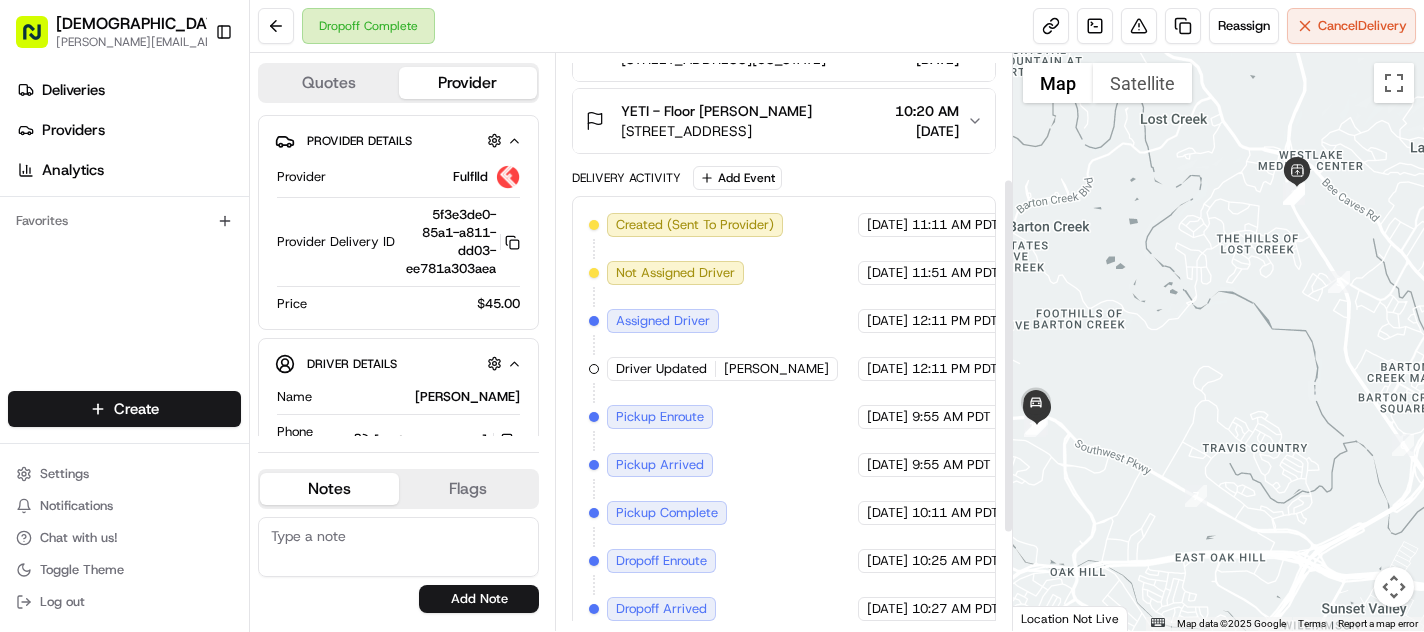 scroll, scrollTop: 0, scrollLeft: 0, axis: both 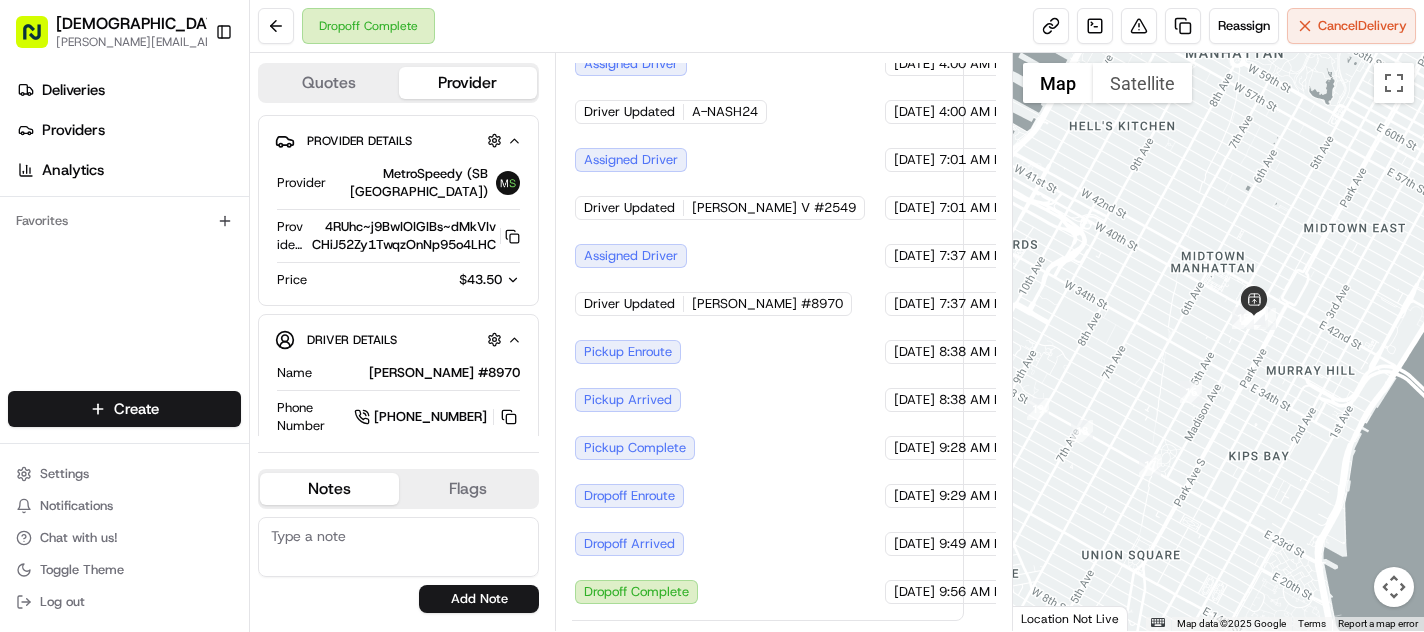 drag, startPoint x: 1369, startPoint y: 304, endPoint x: 1233, endPoint y: 368, distance: 150.30635 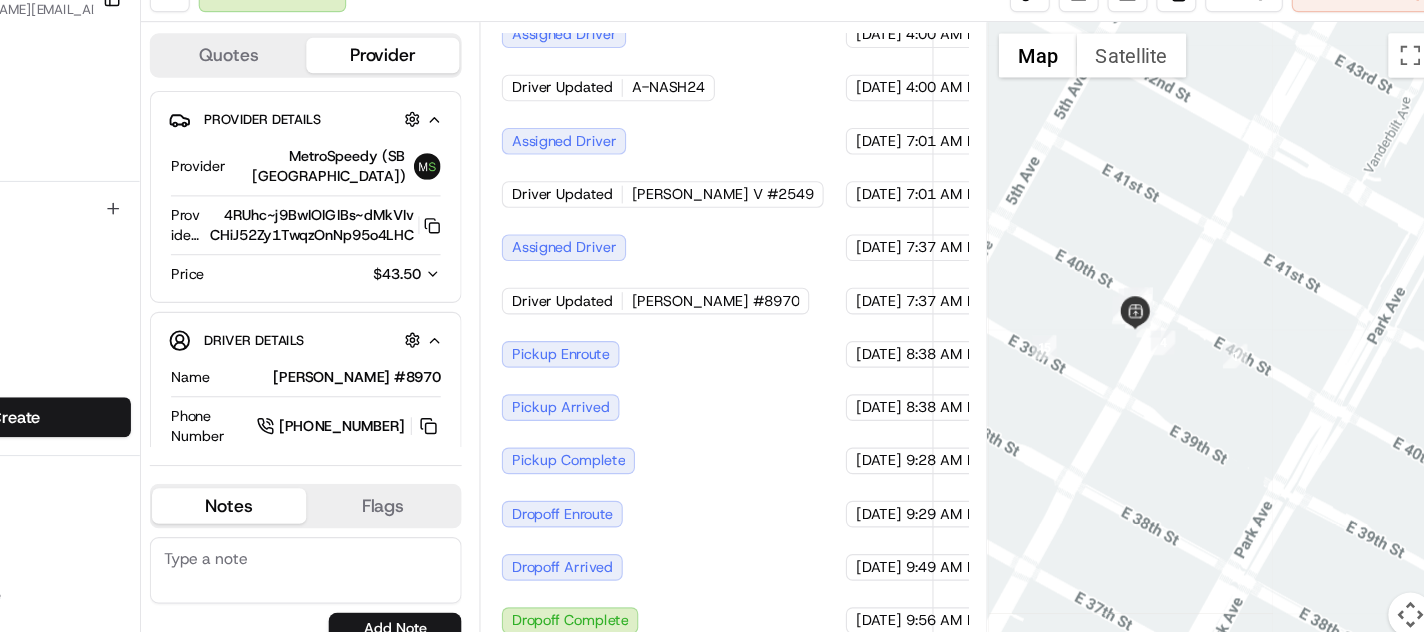 drag, startPoint x: 1186, startPoint y: 306, endPoint x: 1235, endPoint y: 301, distance: 49.25444 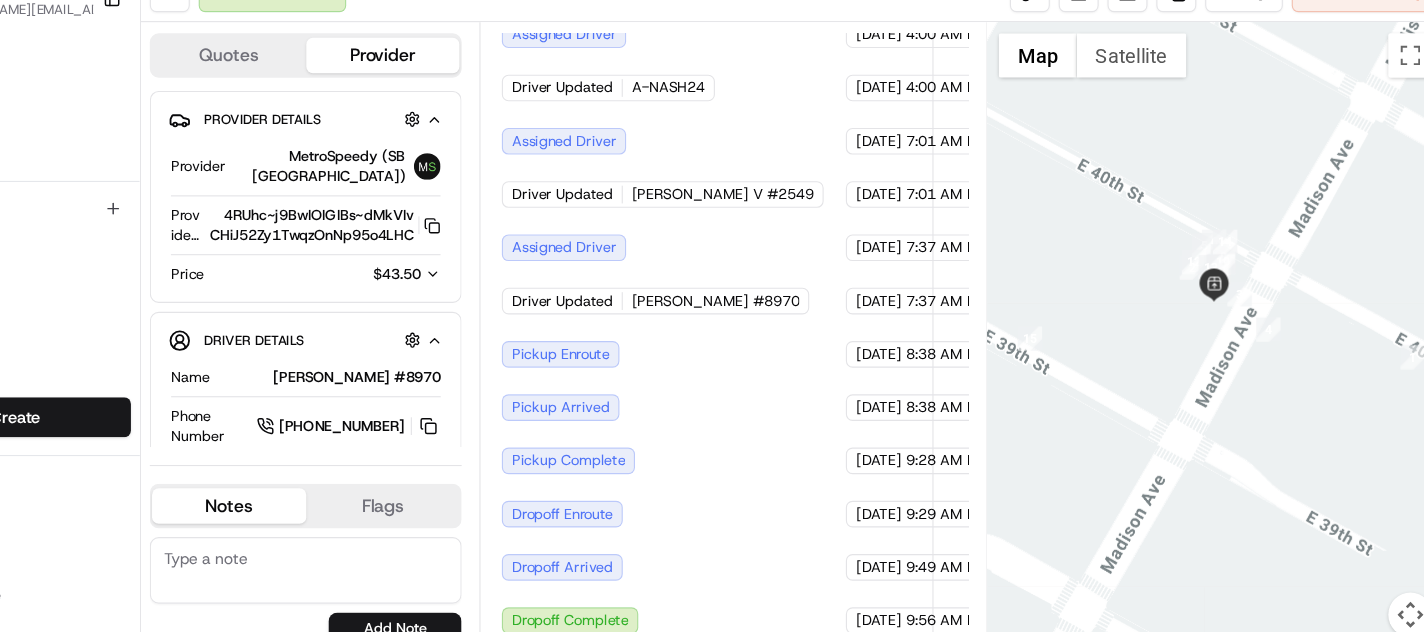 drag, startPoint x: 1195, startPoint y: 341, endPoint x: 1181, endPoint y: 387, distance: 48.08326 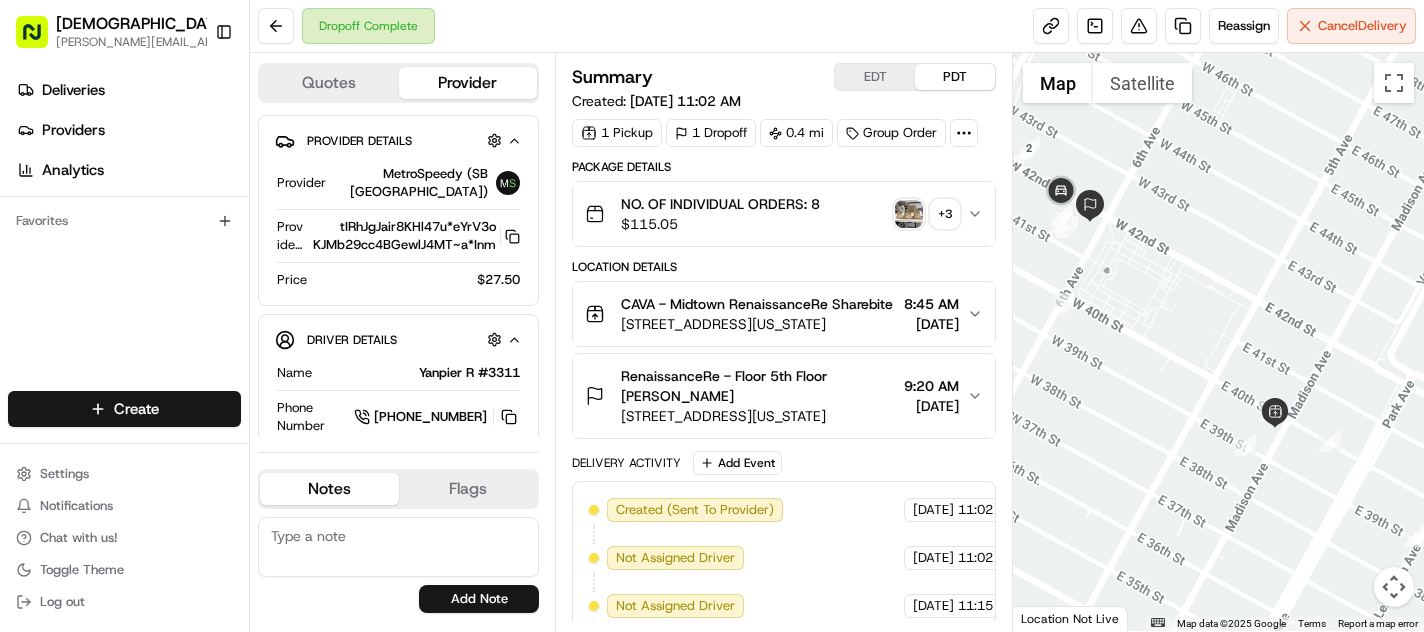 scroll, scrollTop: 0, scrollLeft: 0, axis: both 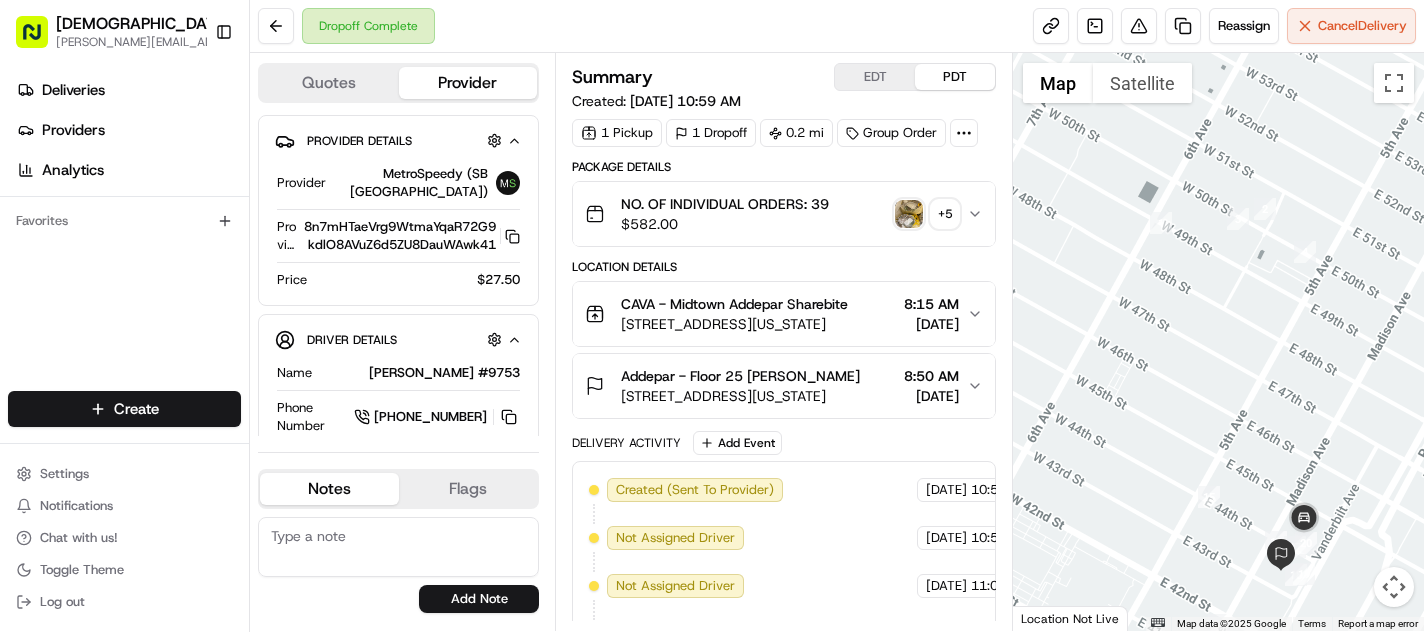drag, startPoint x: 1181, startPoint y: 213, endPoint x: 1169, endPoint y: 420, distance: 207.34753 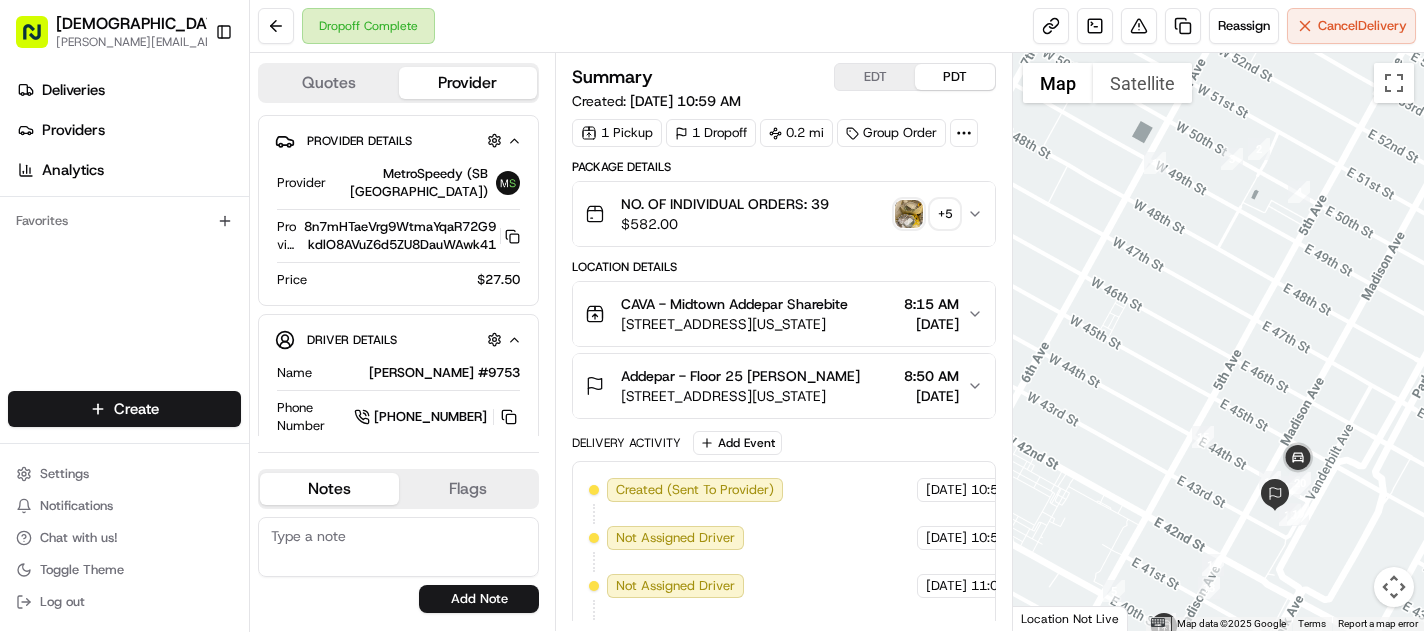drag, startPoint x: 1207, startPoint y: 498, endPoint x: 1209, endPoint y: 280, distance: 218.00917 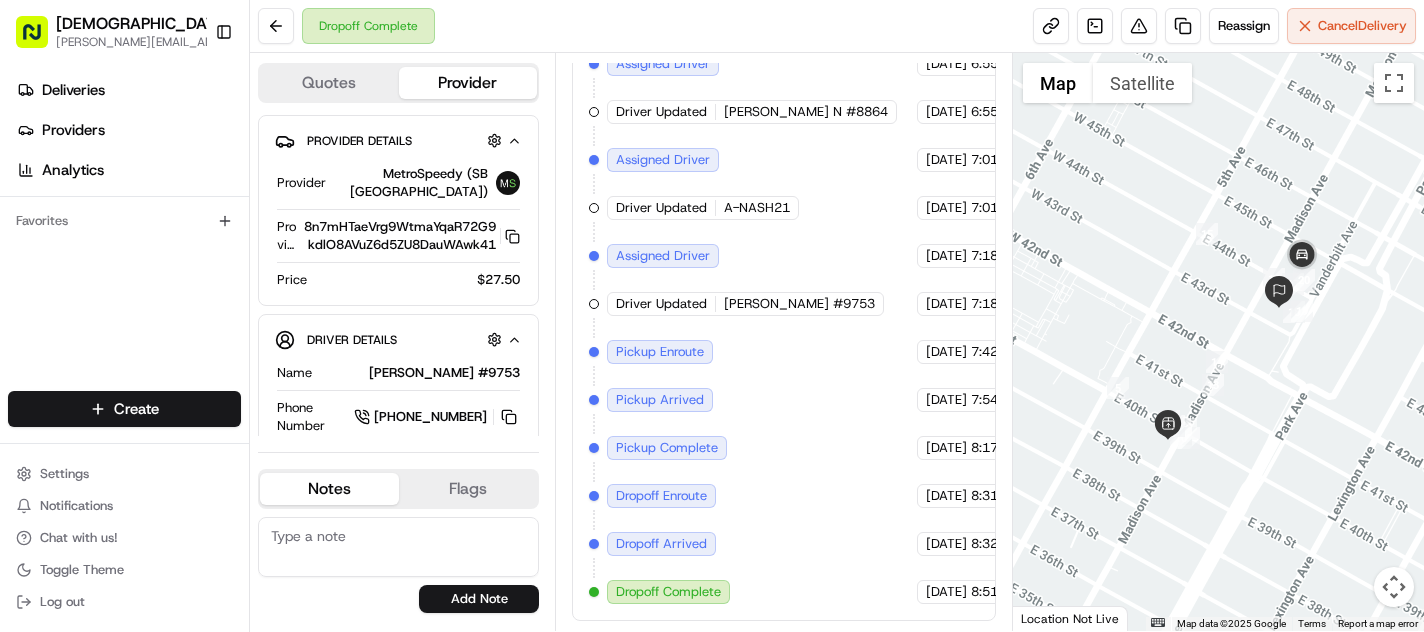scroll, scrollTop: 858, scrollLeft: 33, axis: both 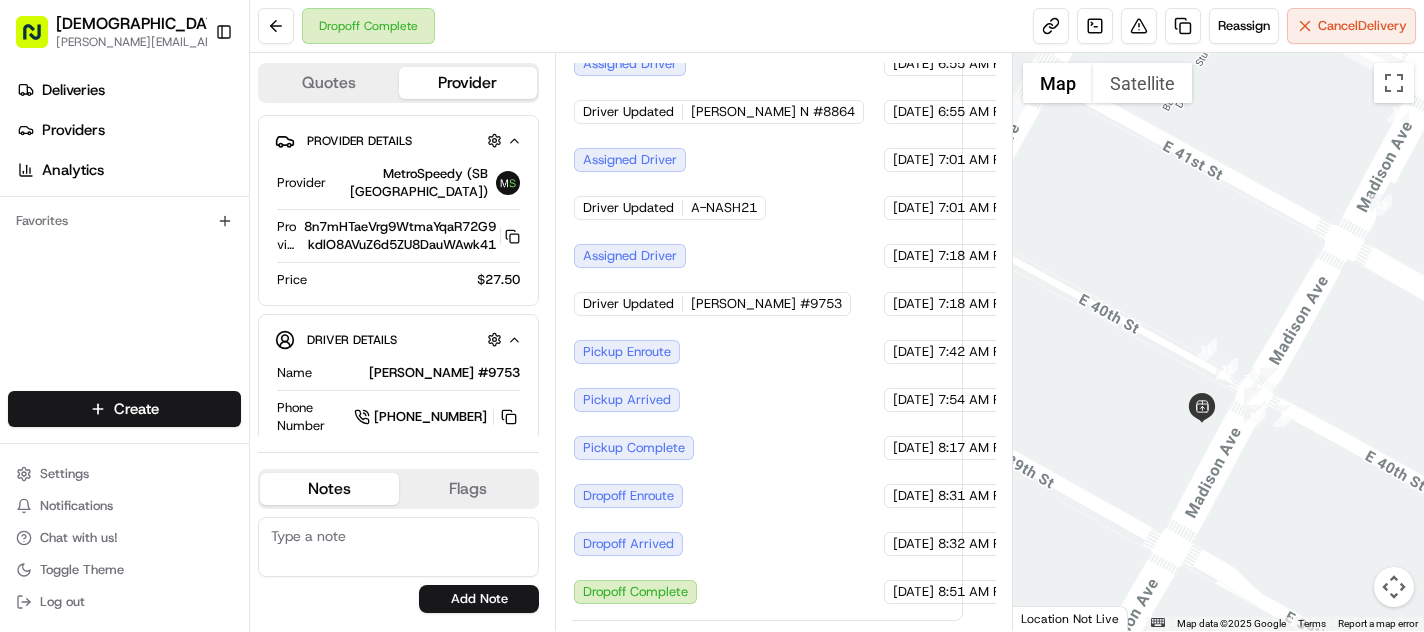 drag, startPoint x: 1126, startPoint y: 365, endPoint x: 1278, endPoint y: 411, distance: 158.80806 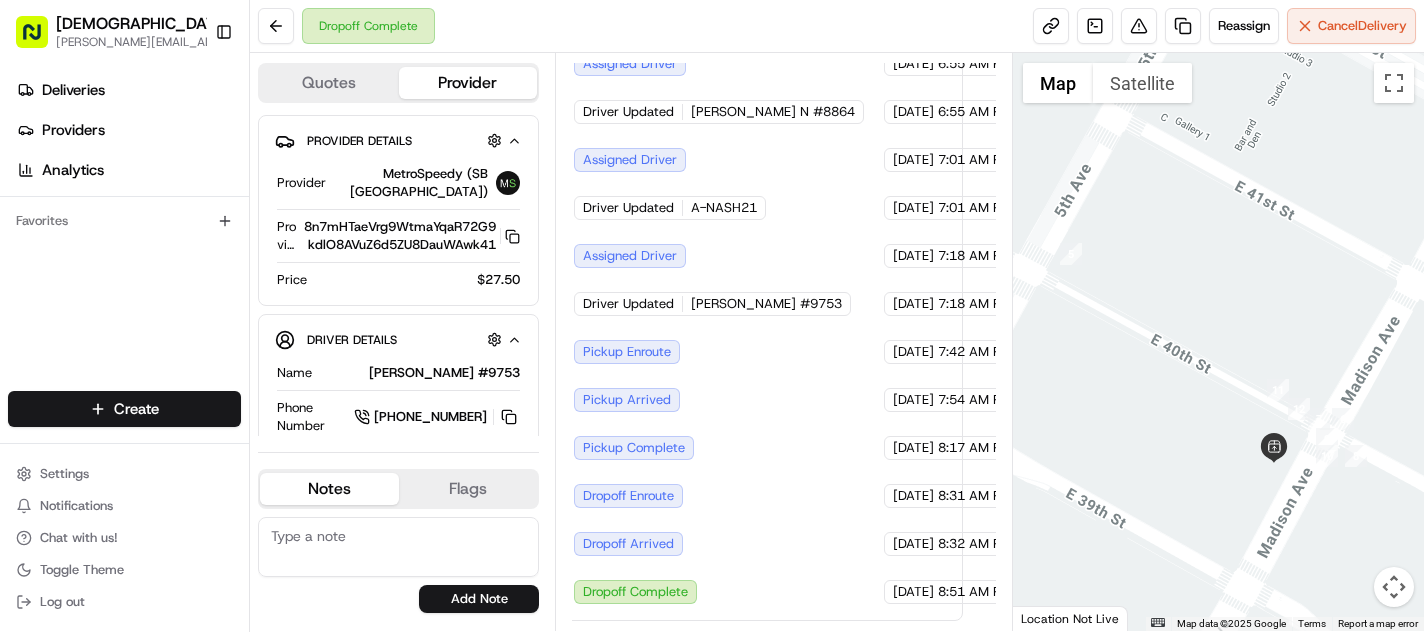 drag, startPoint x: 1342, startPoint y: 481, endPoint x: 1225, endPoint y: 477, distance: 117.06836 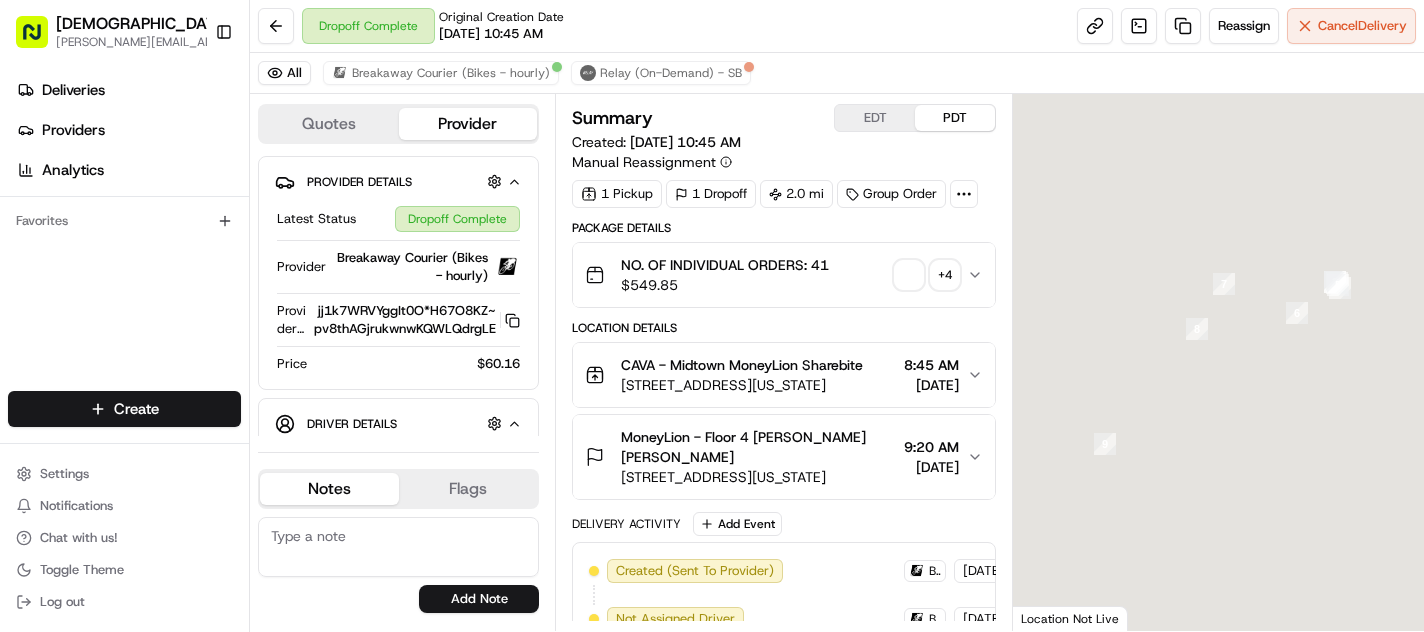 scroll, scrollTop: 0, scrollLeft: 0, axis: both 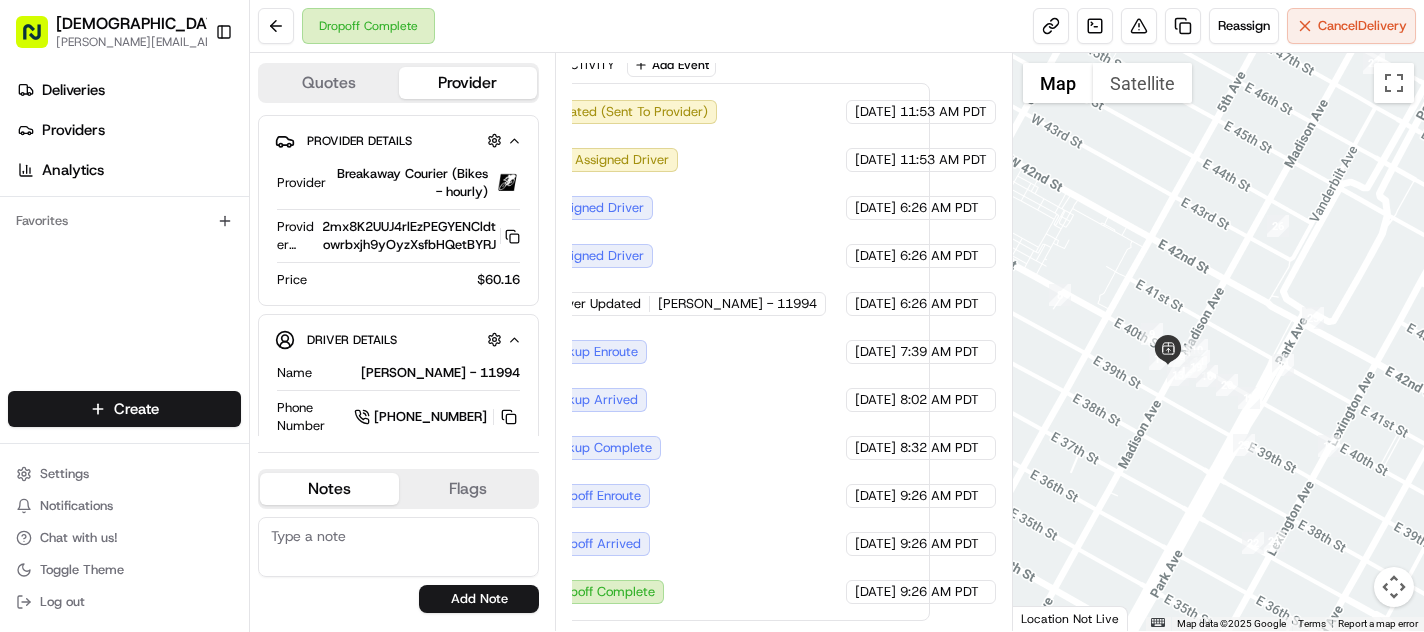 drag, startPoint x: 1304, startPoint y: 375, endPoint x: 1116, endPoint y: 375, distance: 188 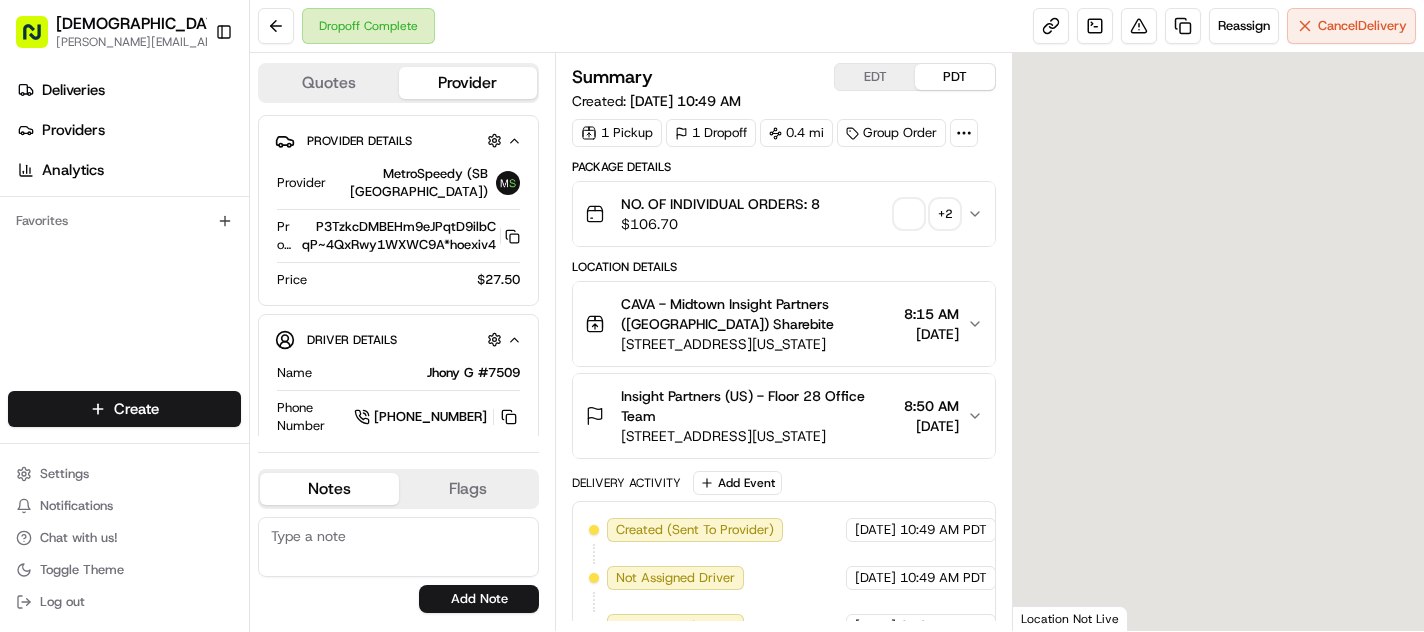 scroll, scrollTop: 0, scrollLeft: 0, axis: both 